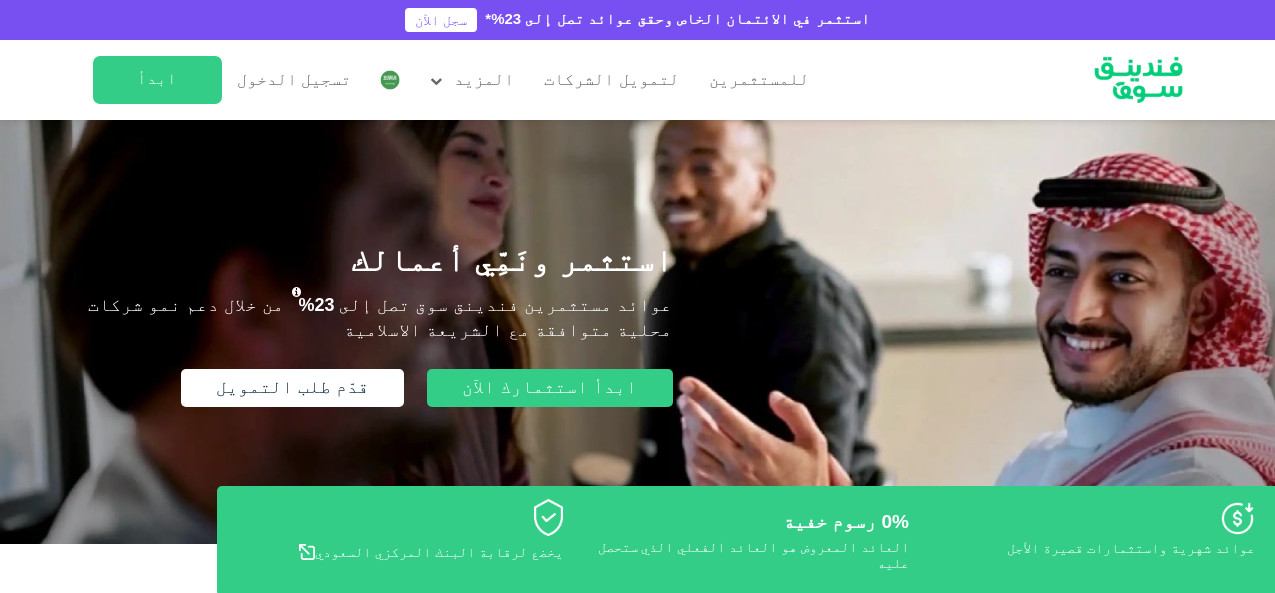 scroll, scrollTop: 0, scrollLeft: 0, axis: both 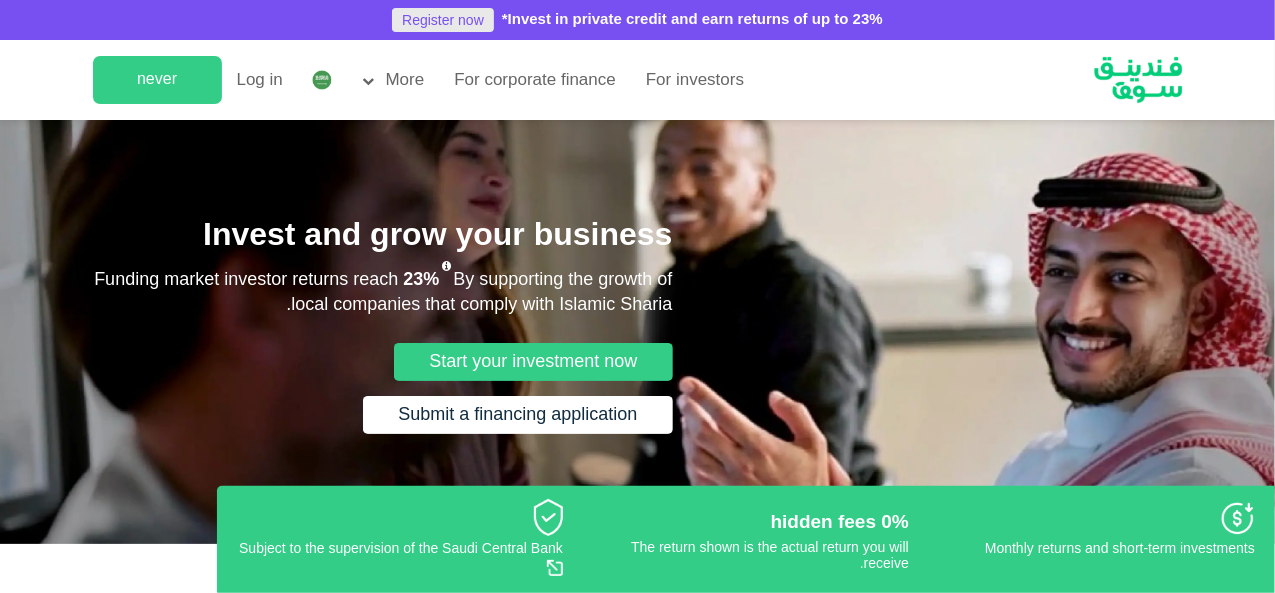 click on "Register now" at bounding box center [443, 21] 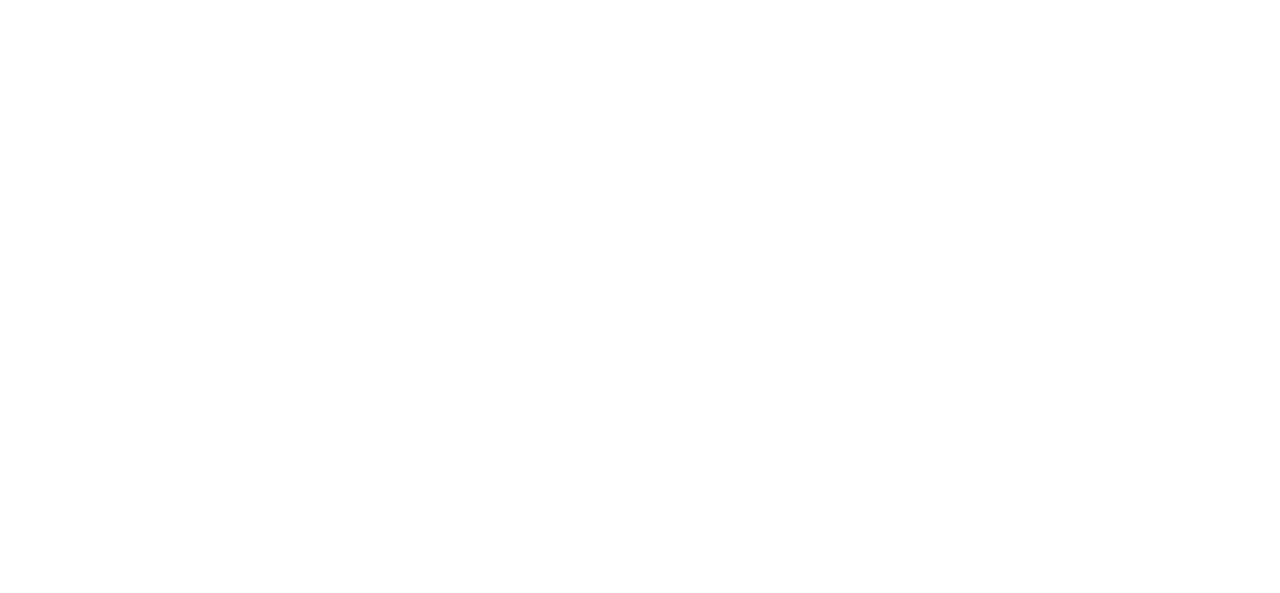 scroll, scrollTop: 0, scrollLeft: 0, axis: both 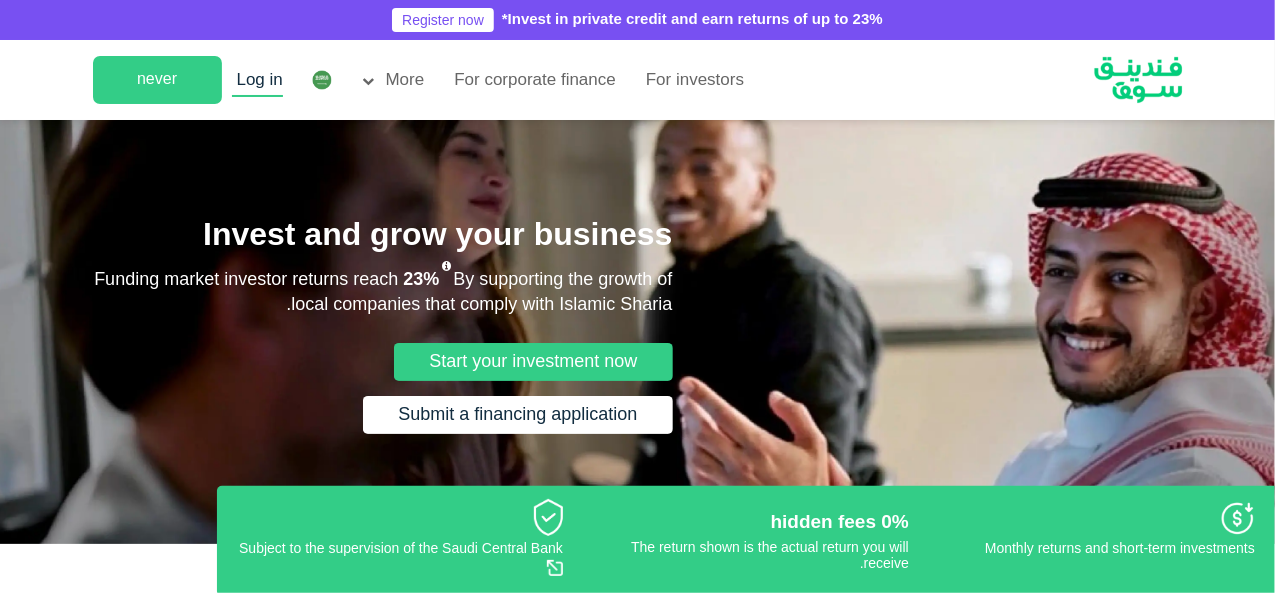 click on "Log in" at bounding box center (260, 80) 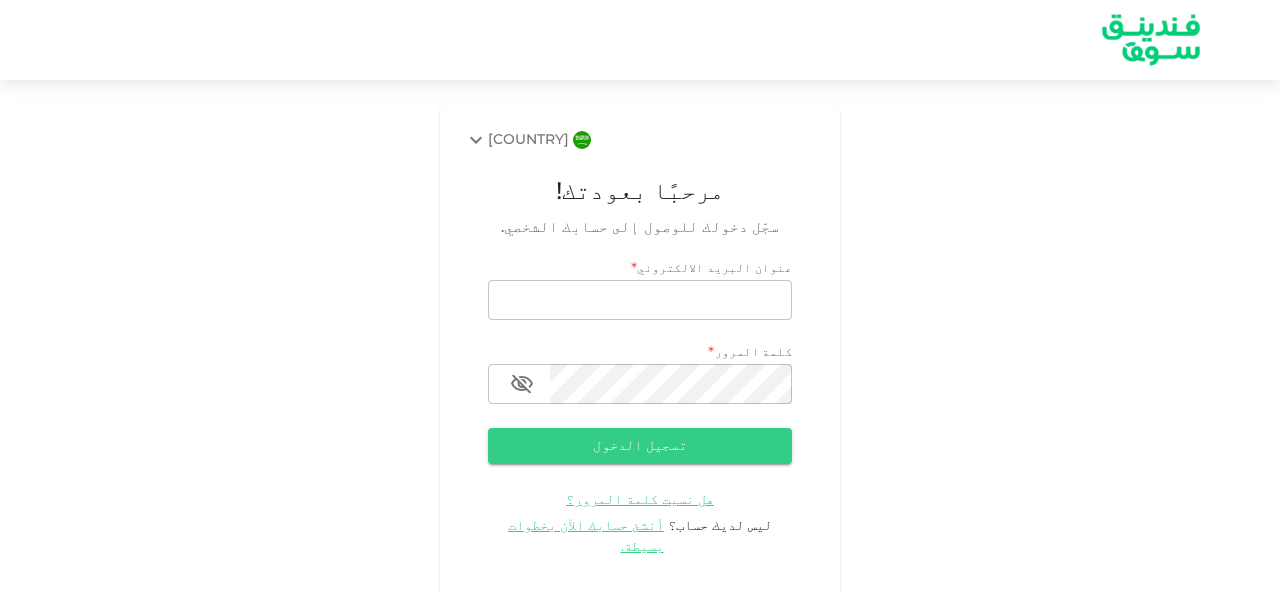 scroll, scrollTop: 0, scrollLeft: 0, axis: both 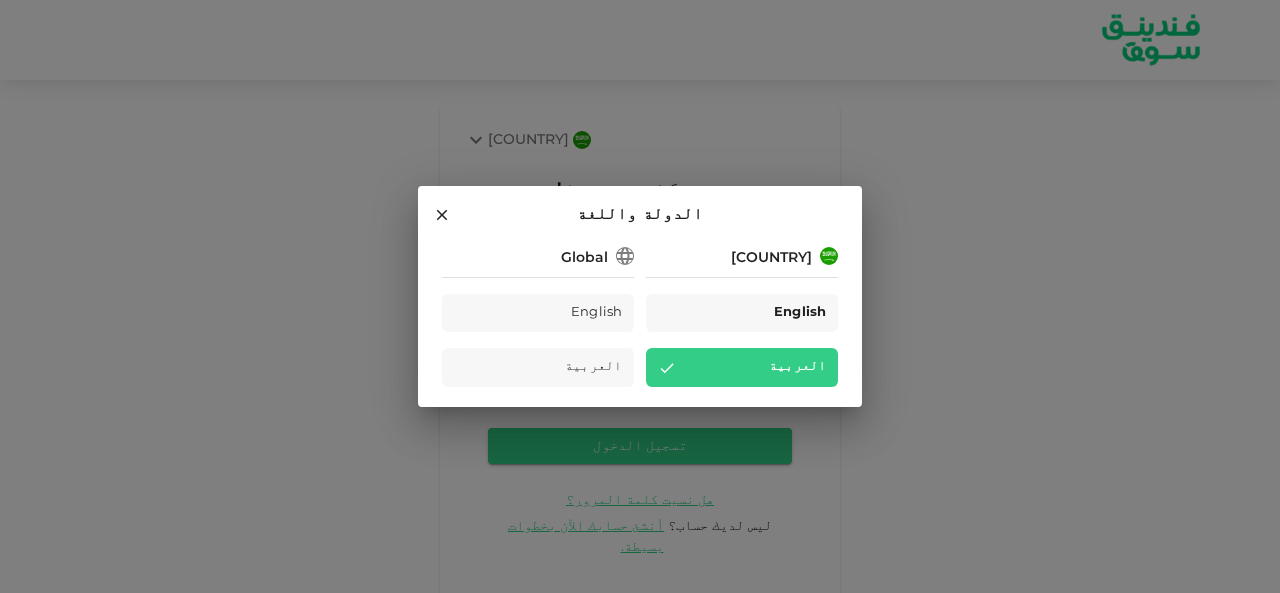 click on "English" at bounding box center [800, 313] 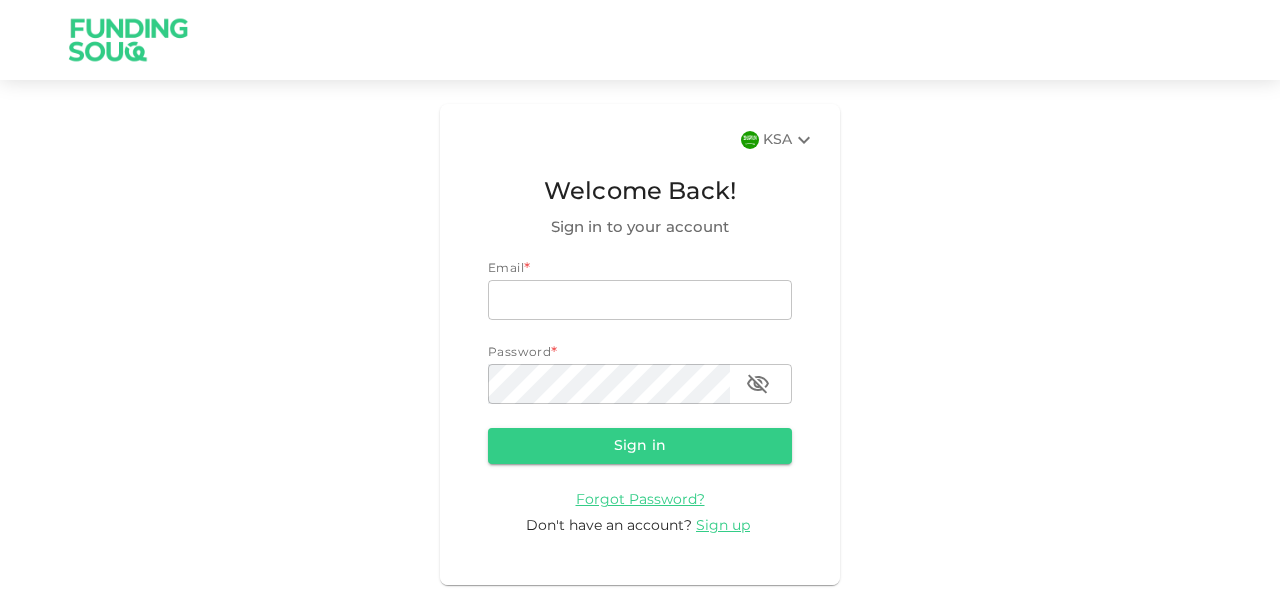 scroll, scrollTop: 0, scrollLeft: 0, axis: both 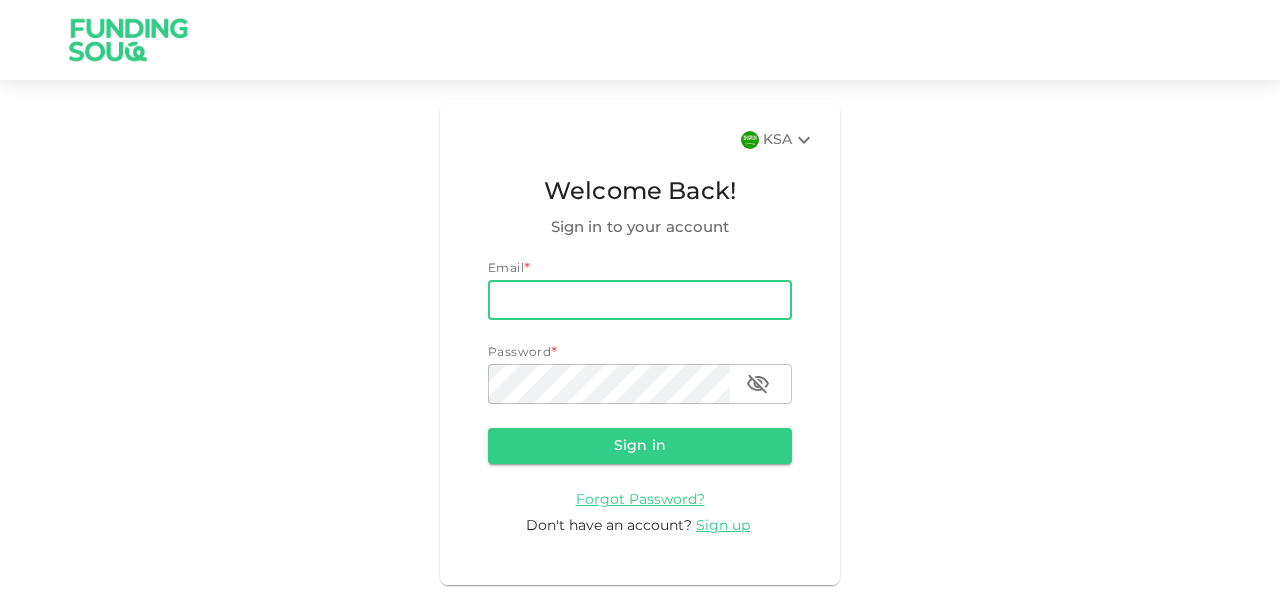click on "email" at bounding box center [640, 300] 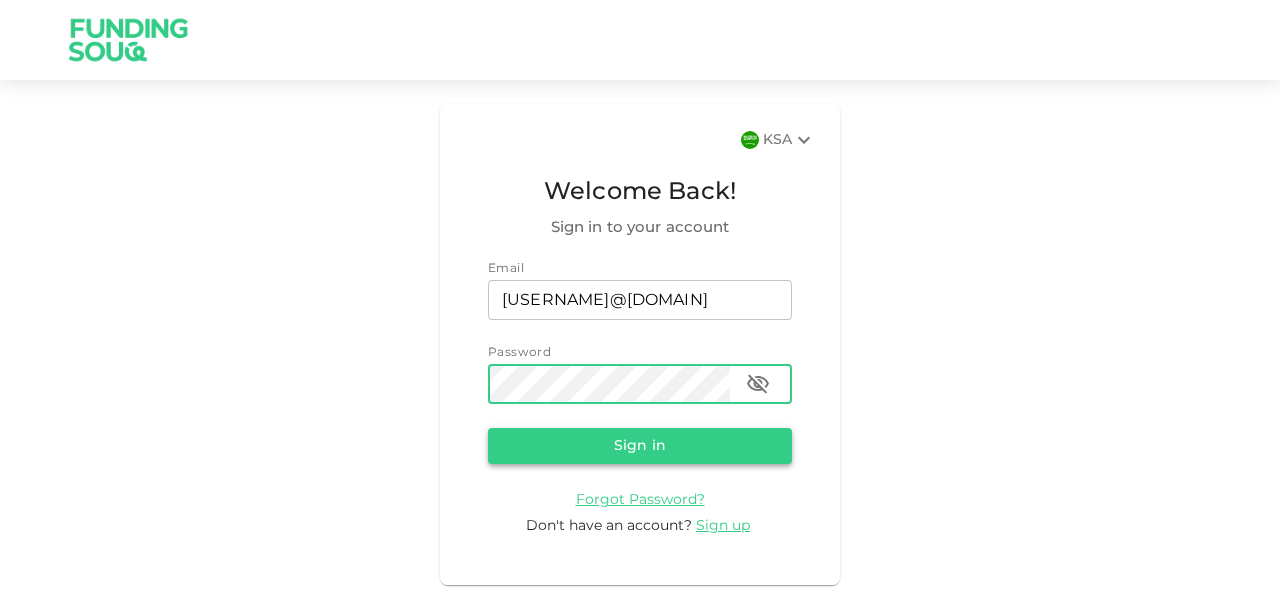 click on "Sign in" at bounding box center [640, 446] 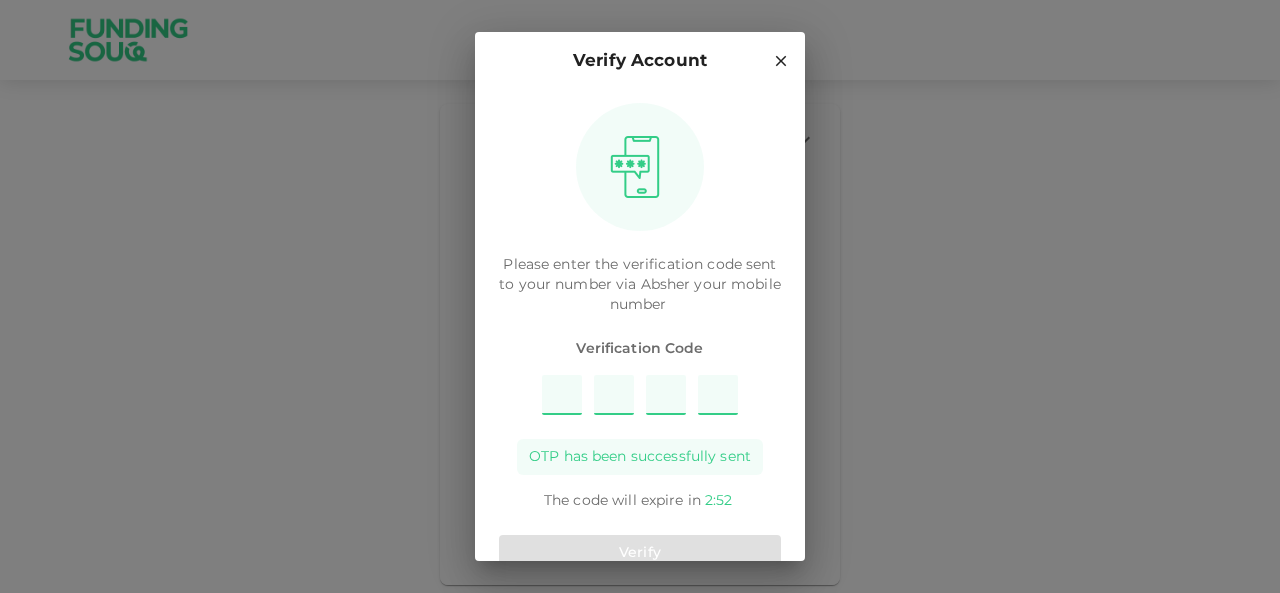type on "4" 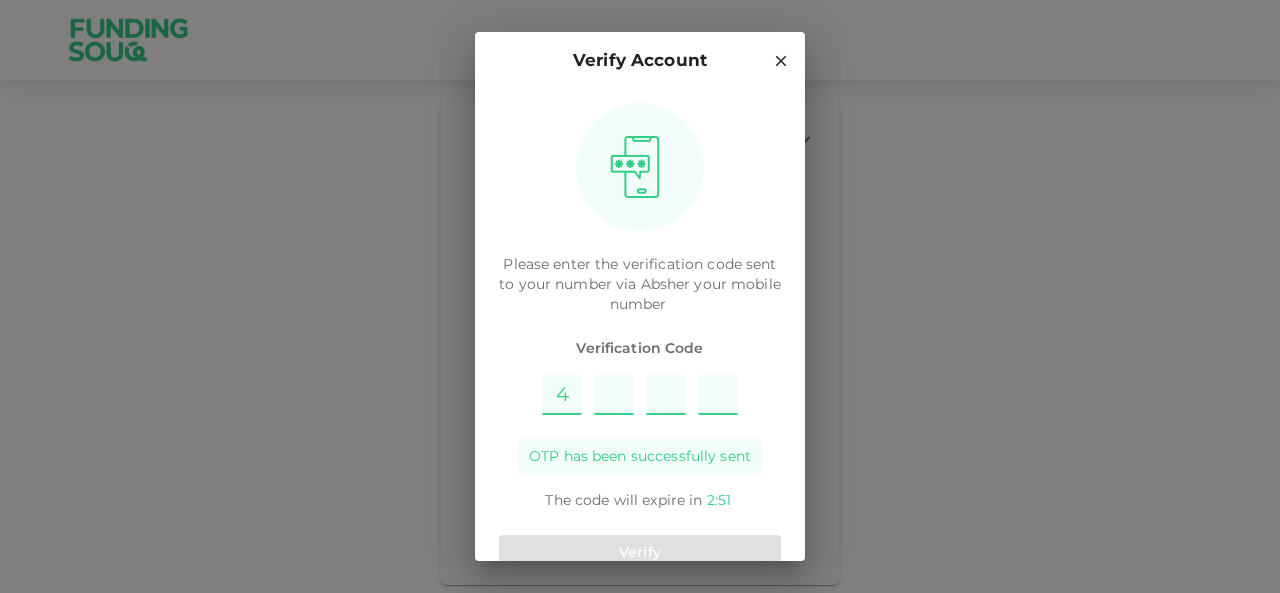 type on "3" 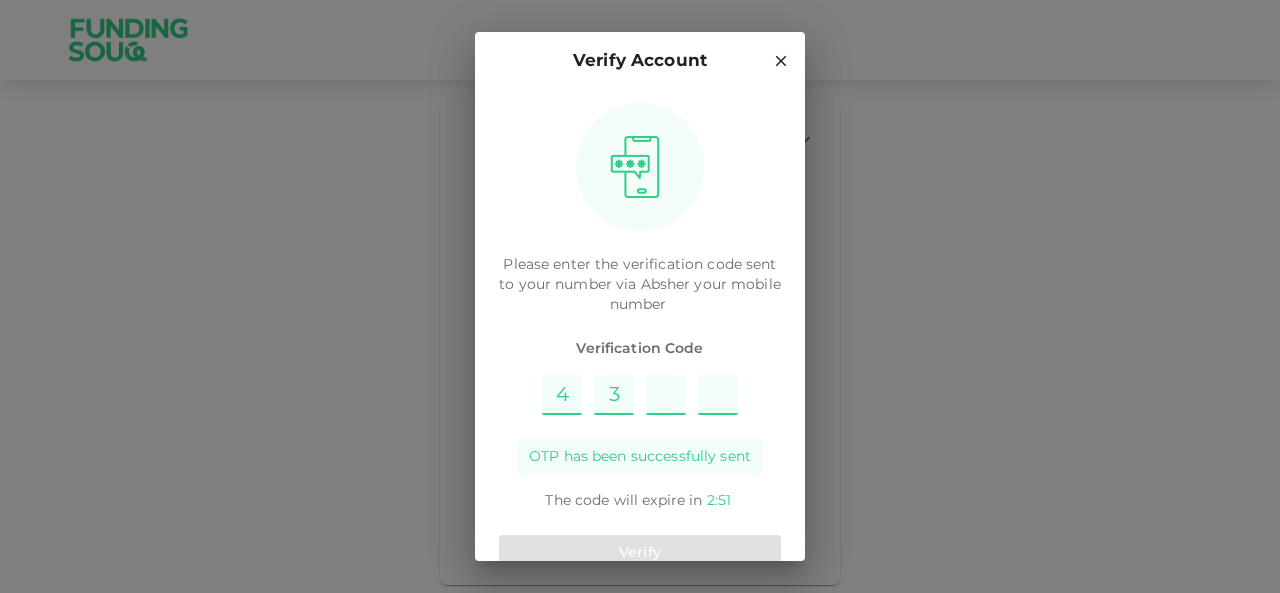type on "8" 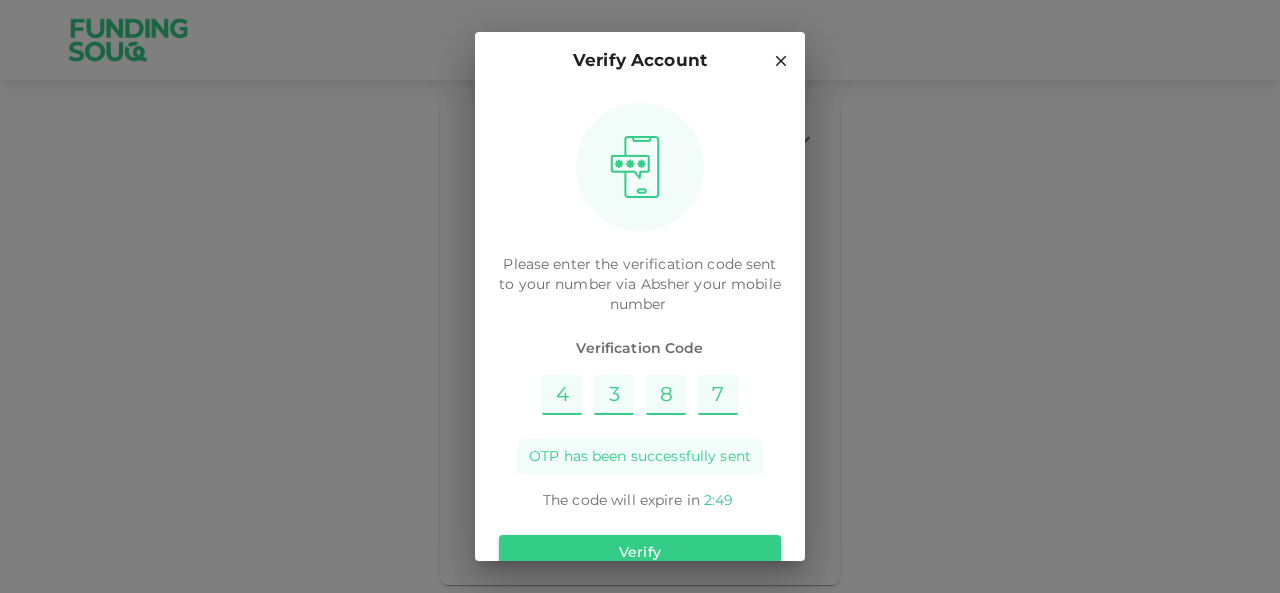 type on "7" 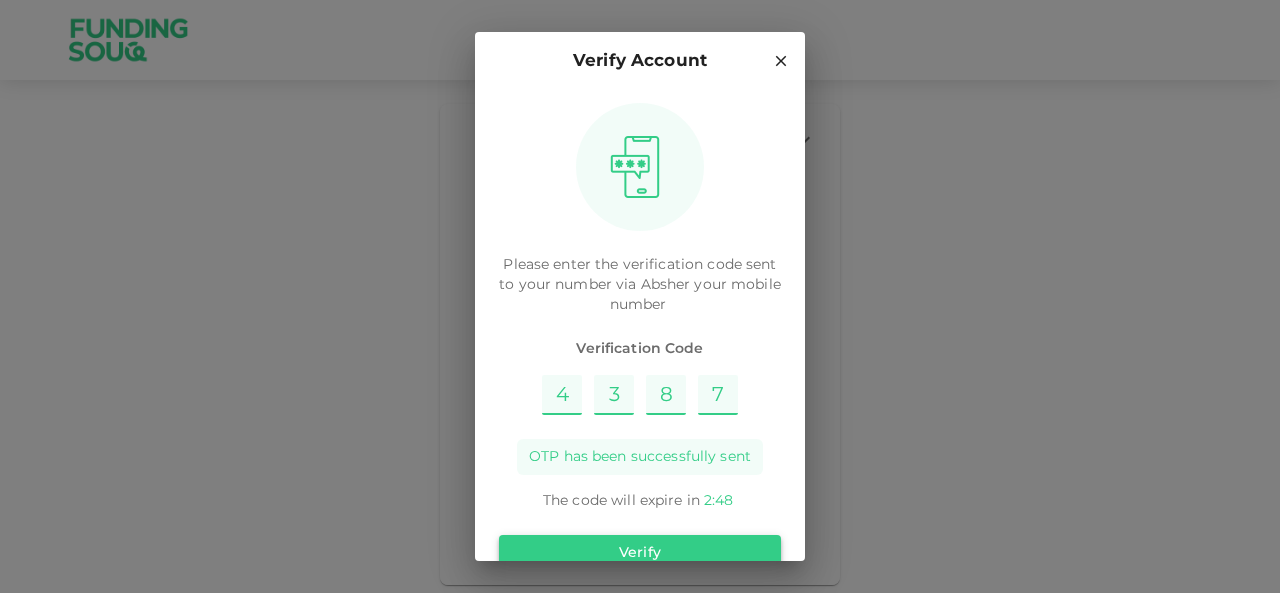 click on "Verify" at bounding box center (640, 553) 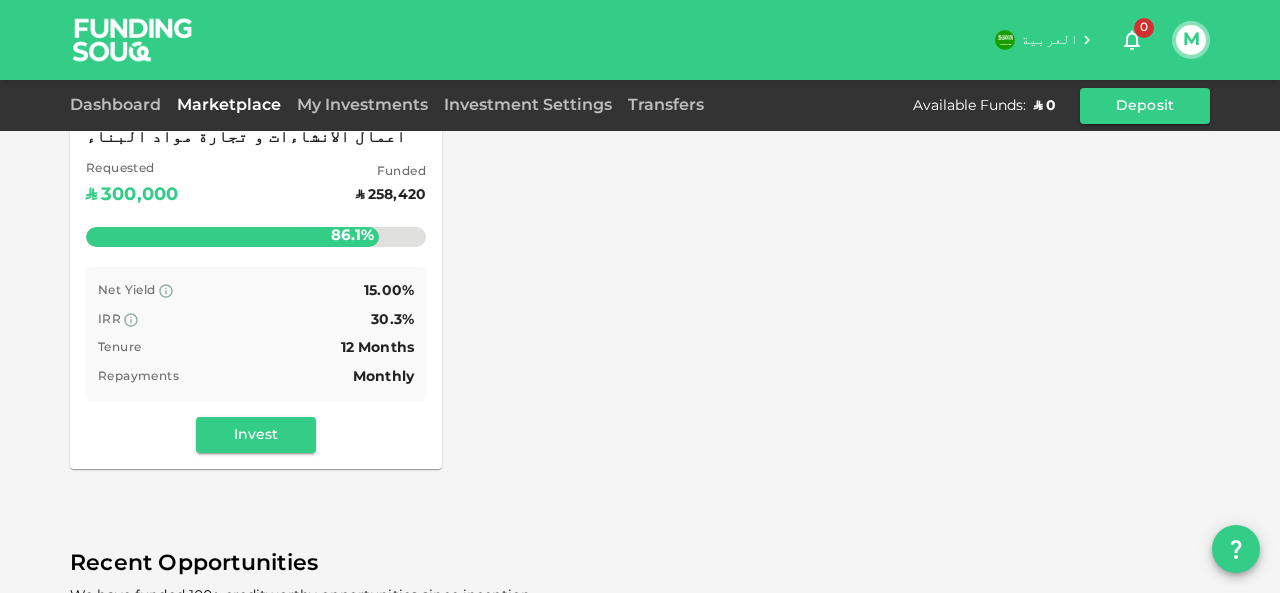 scroll, scrollTop: 325, scrollLeft: 0, axis: vertical 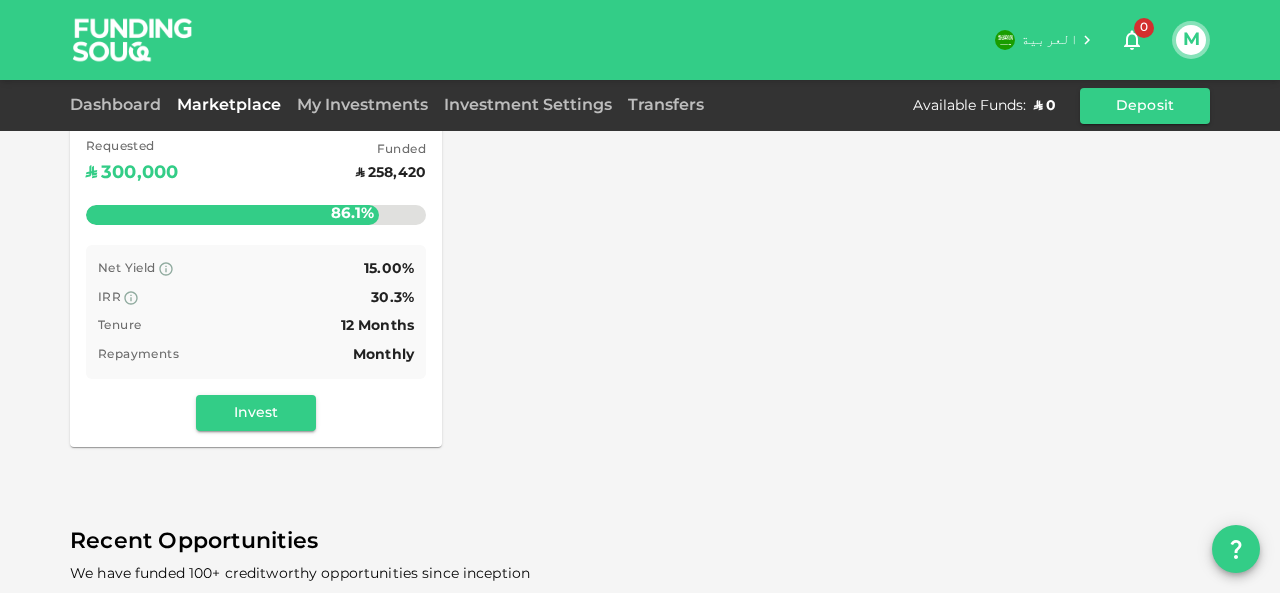 click on "My Investments" at bounding box center [362, 106] 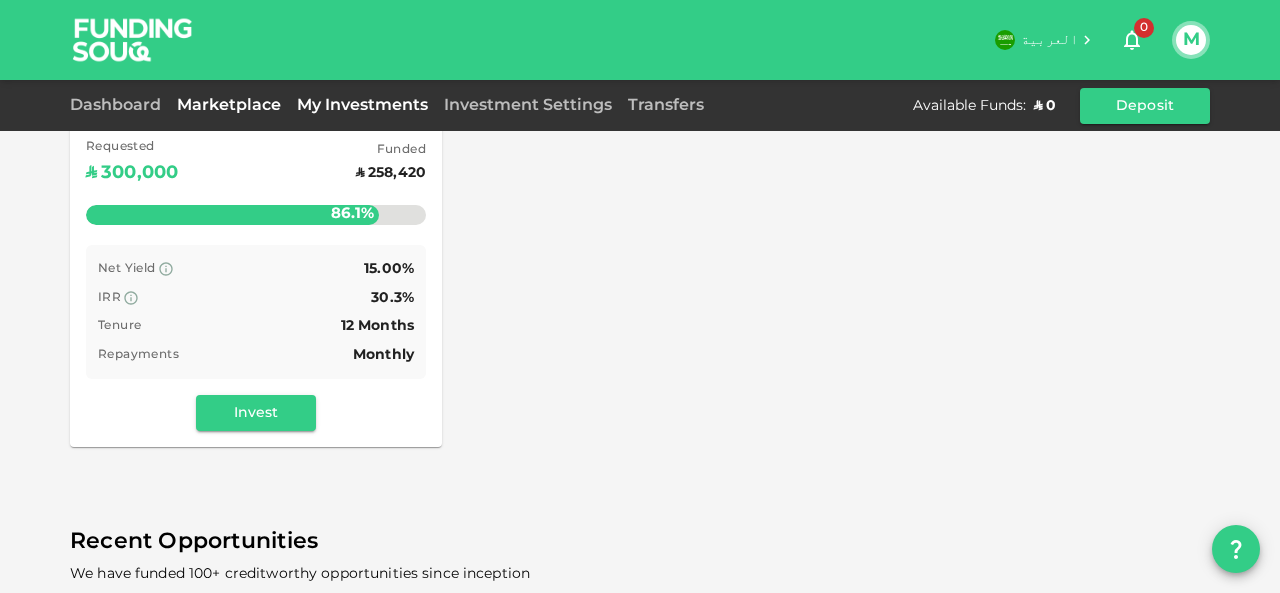 click on "My Investments" at bounding box center [362, 105] 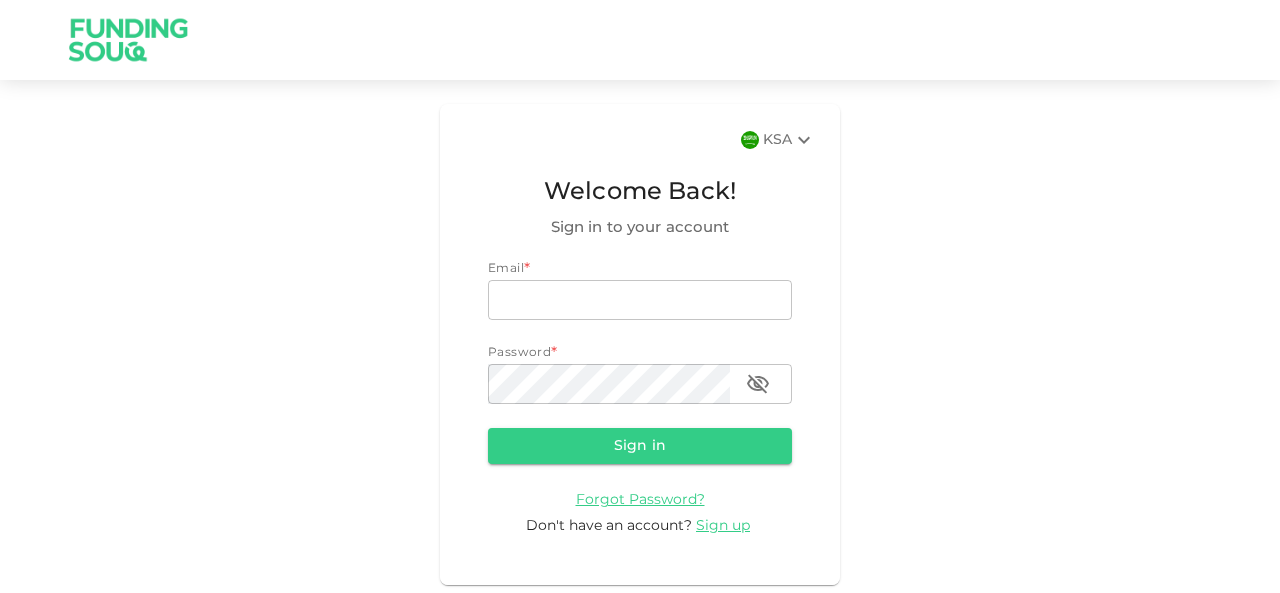scroll, scrollTop: 0, scrollLeft: 0, axis: both 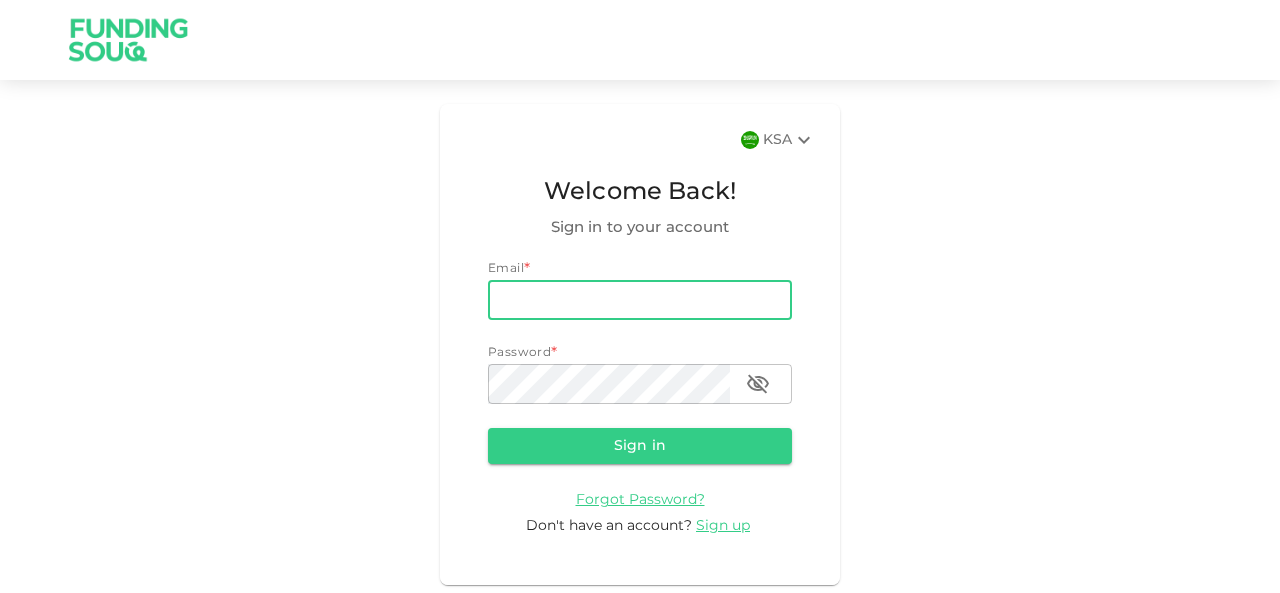 click on "email" at bounding box center [640, 300] 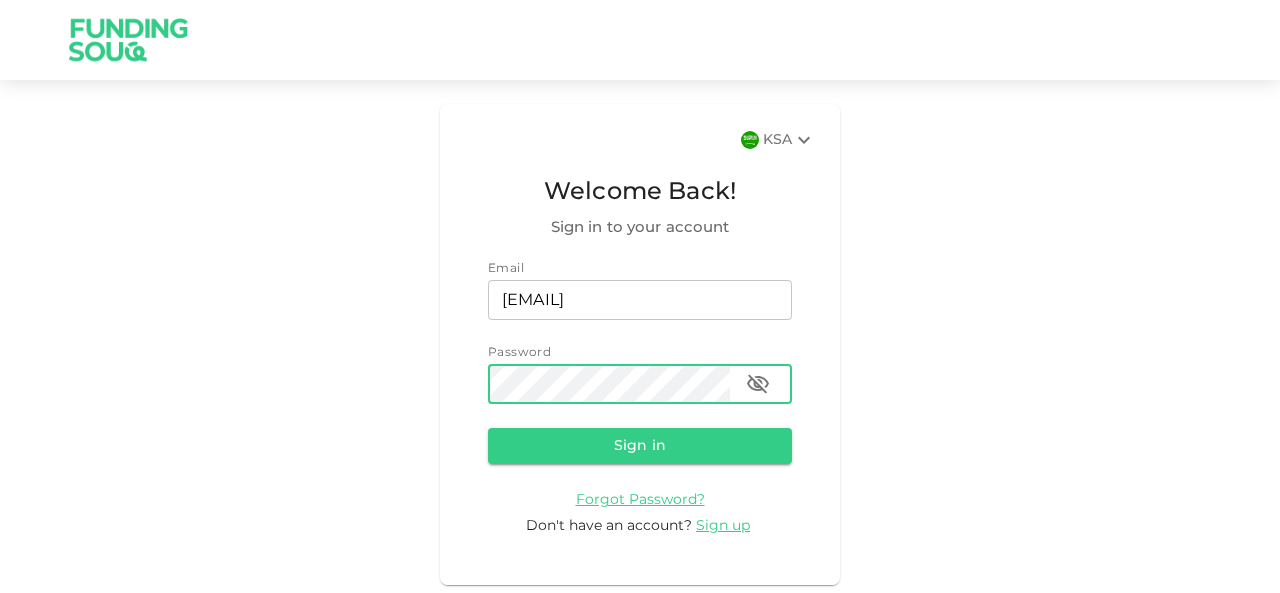 click on "Sign in" at bounding box center (640, 446) 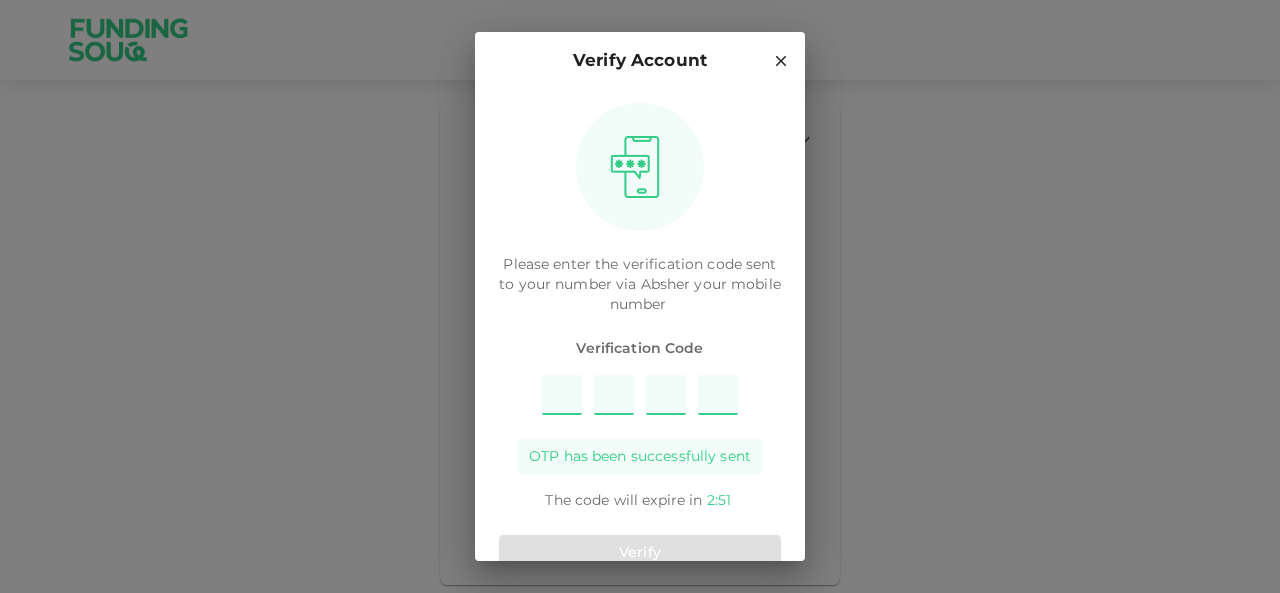 type on "8" 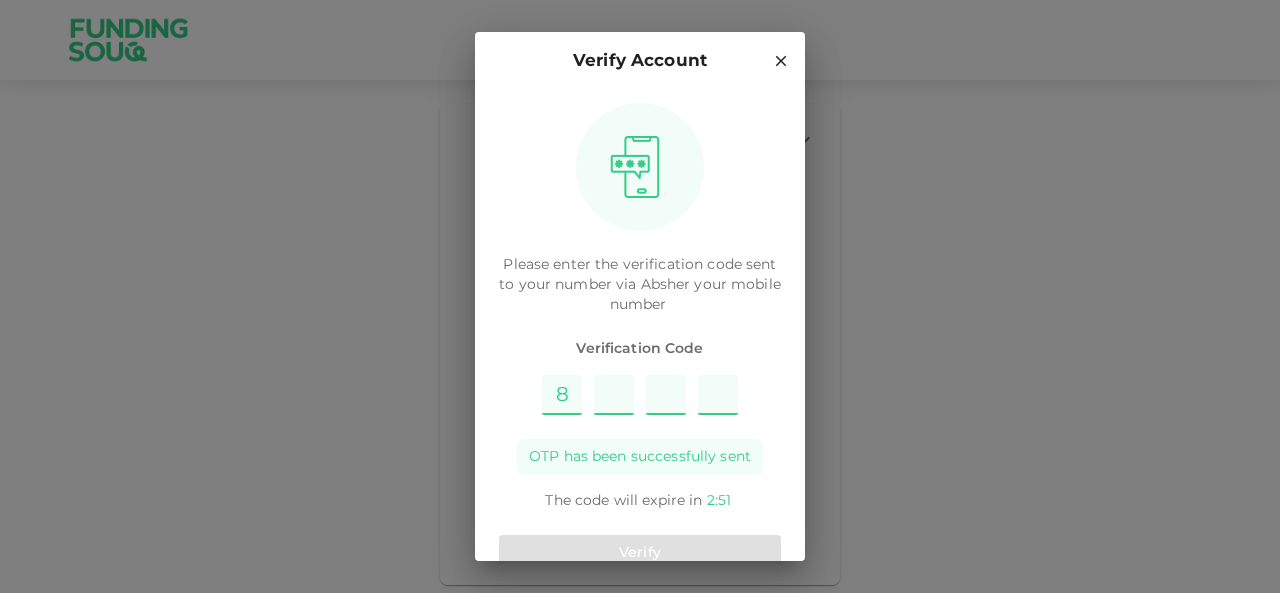 type on "3" 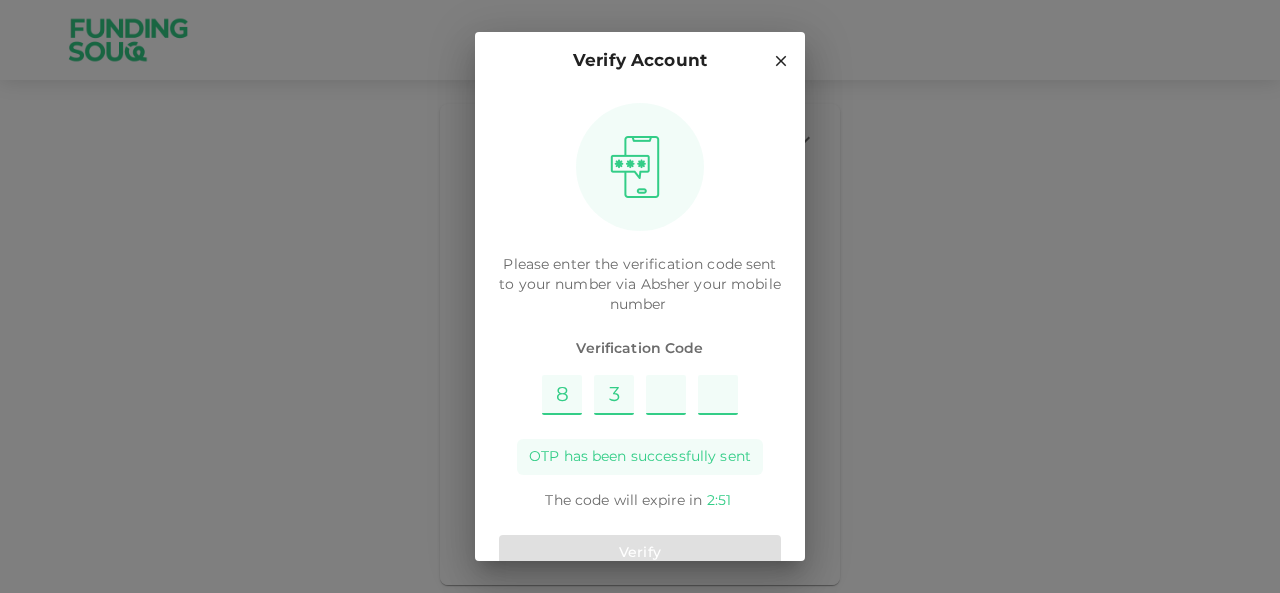 type on "7" 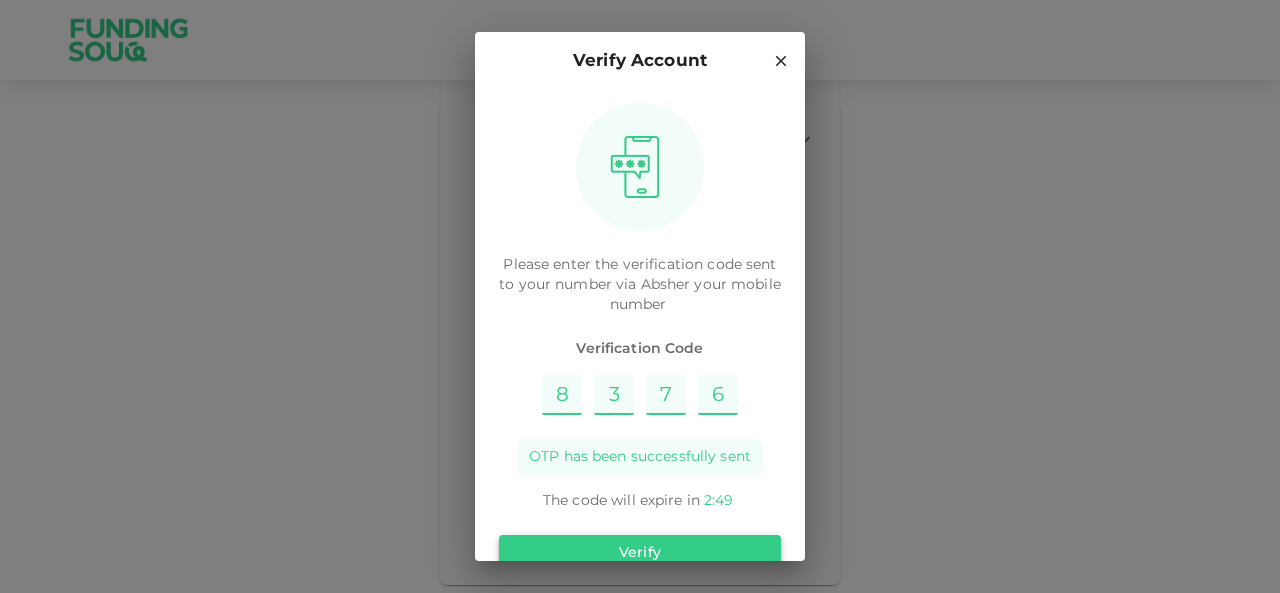 type on "6" 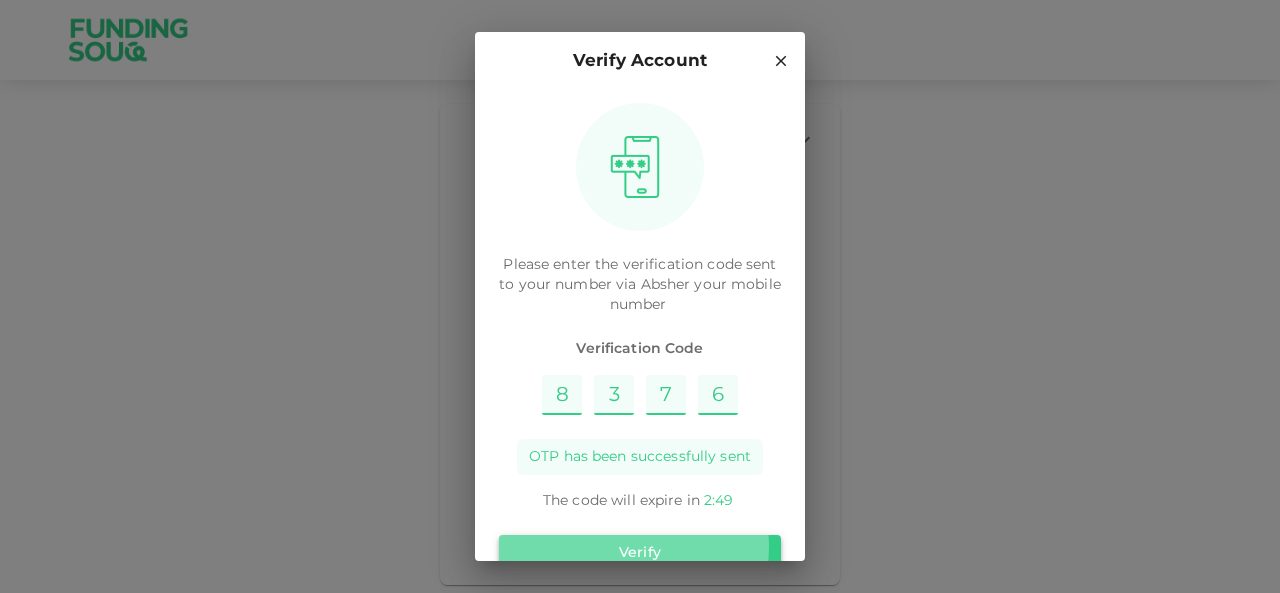 click on "Verify" at bounding box center [640, 553] 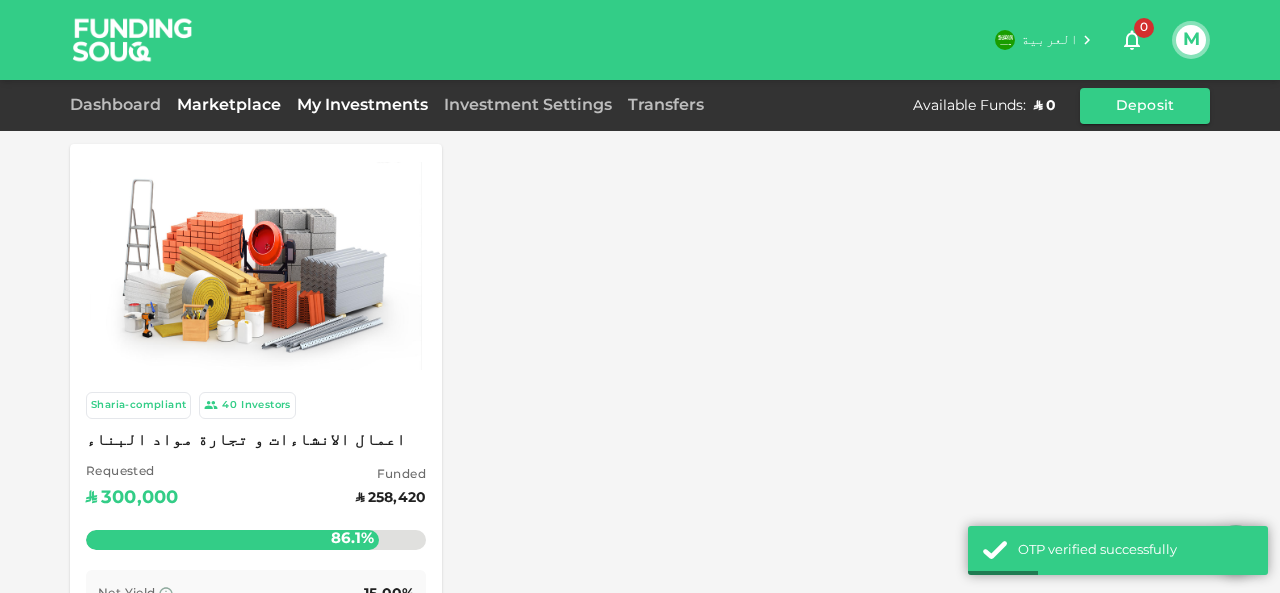 click on "My Investments" at bounding box center (362, 105) 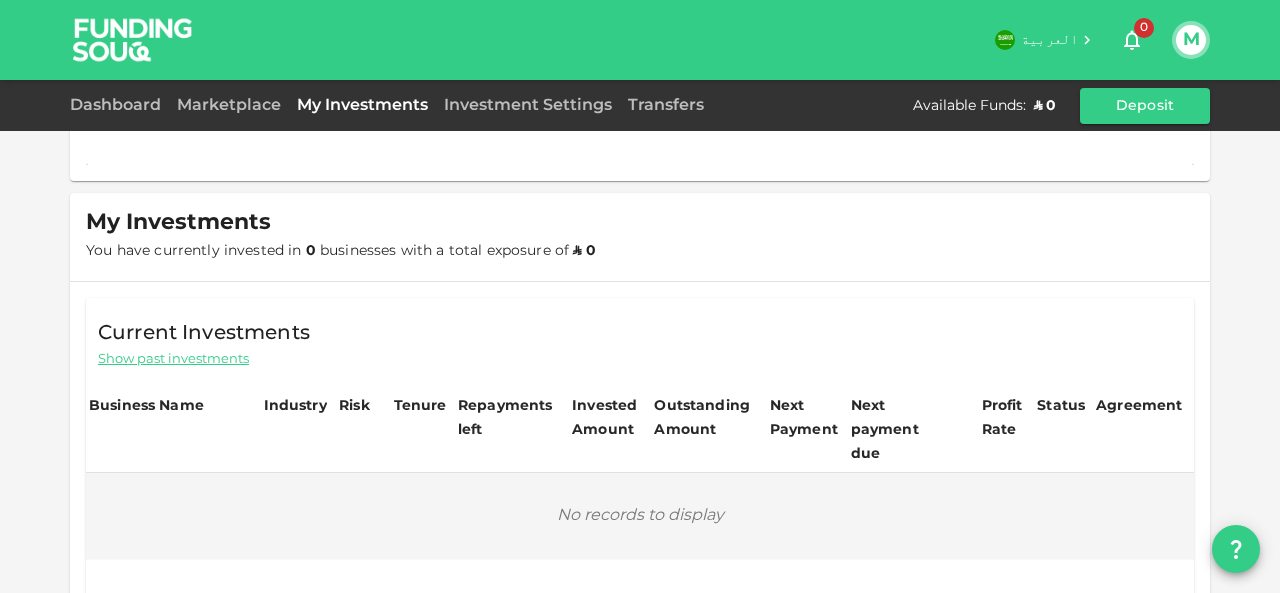 scroll, scrollTop: 0, scrollLeft: 0, axis: both 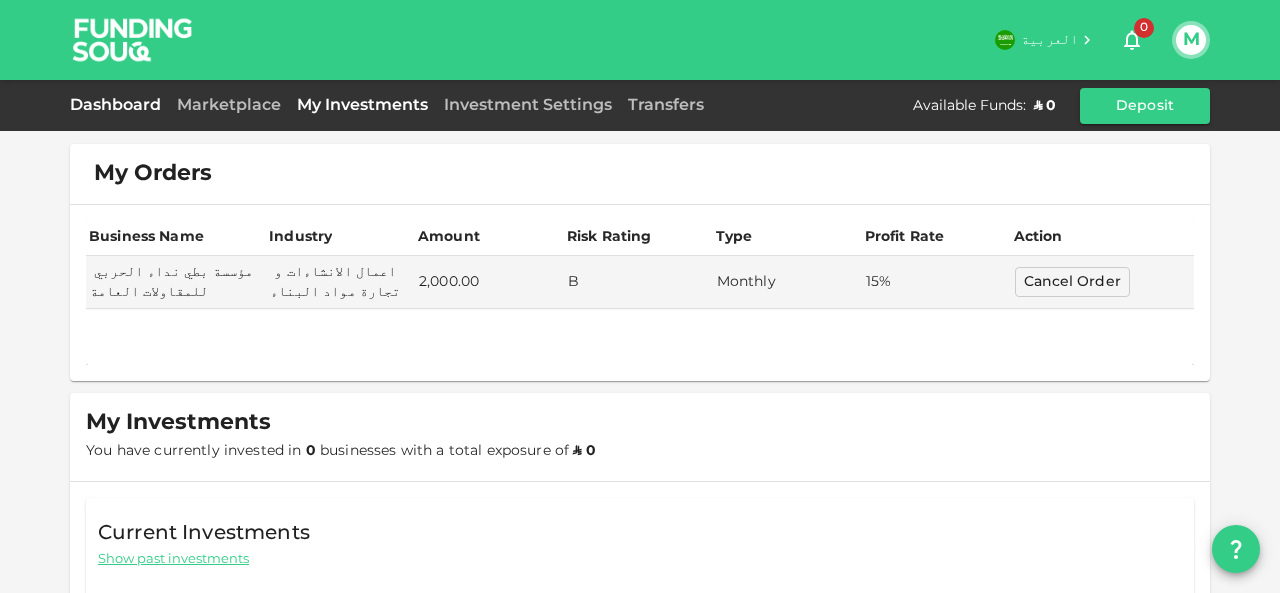 click on "Dashboard" at bounding box center (119, 105) 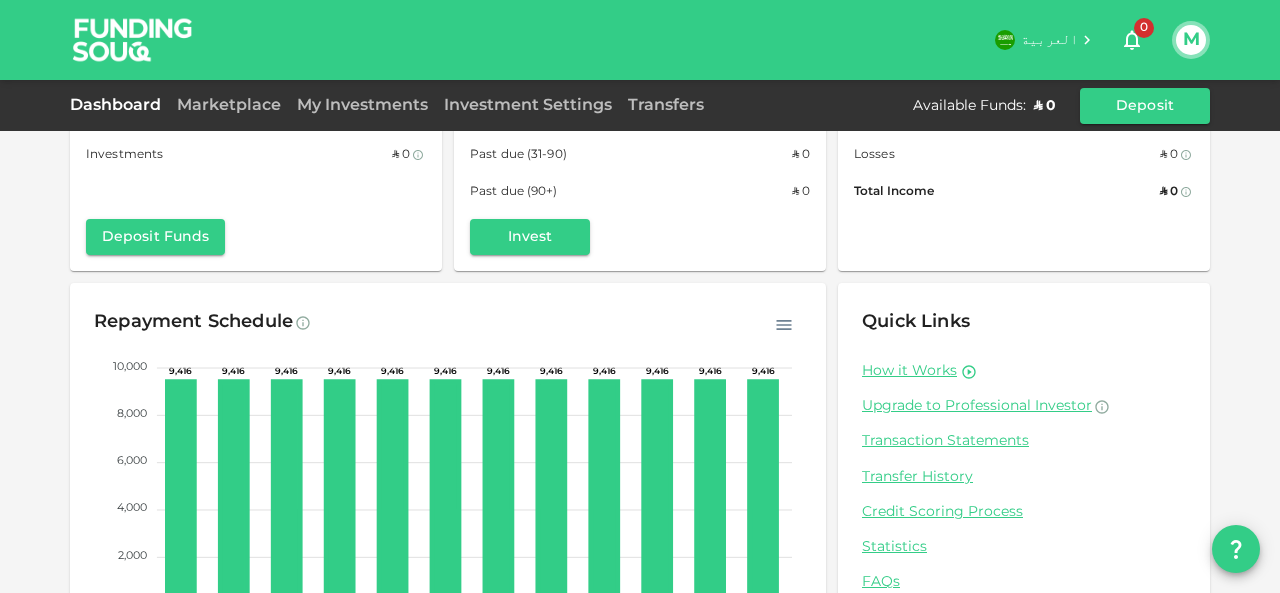 scroll, scrollTop: 0, scrollLeft: 0, axis: both 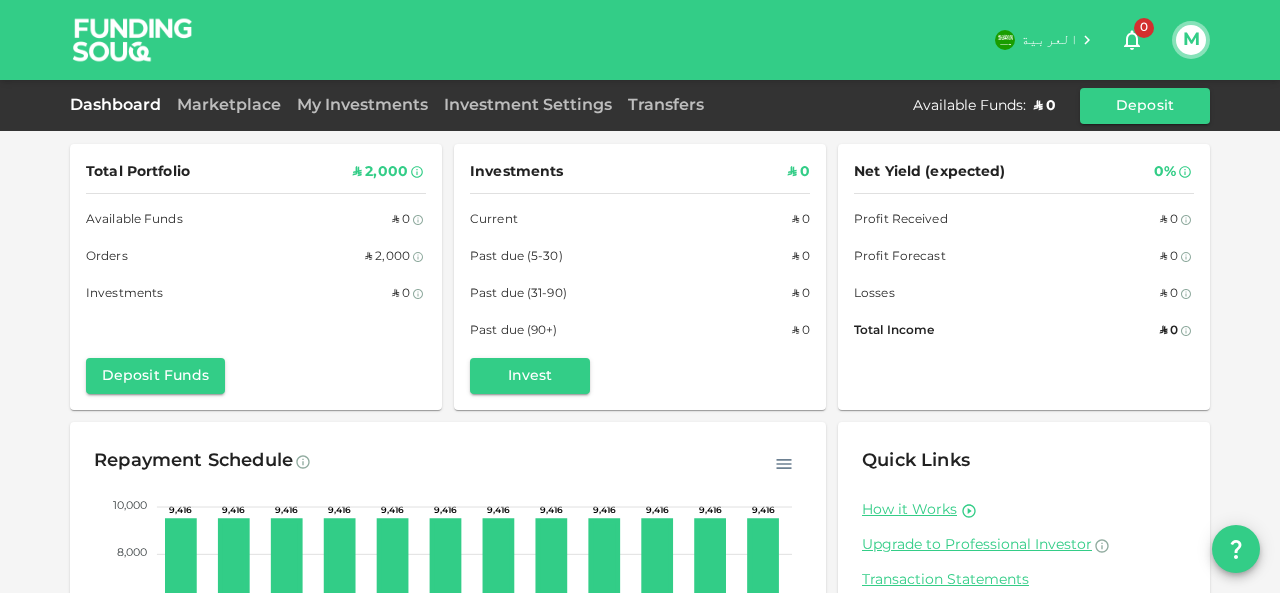 click on "Marketplace" at bounding box center (229, 106) 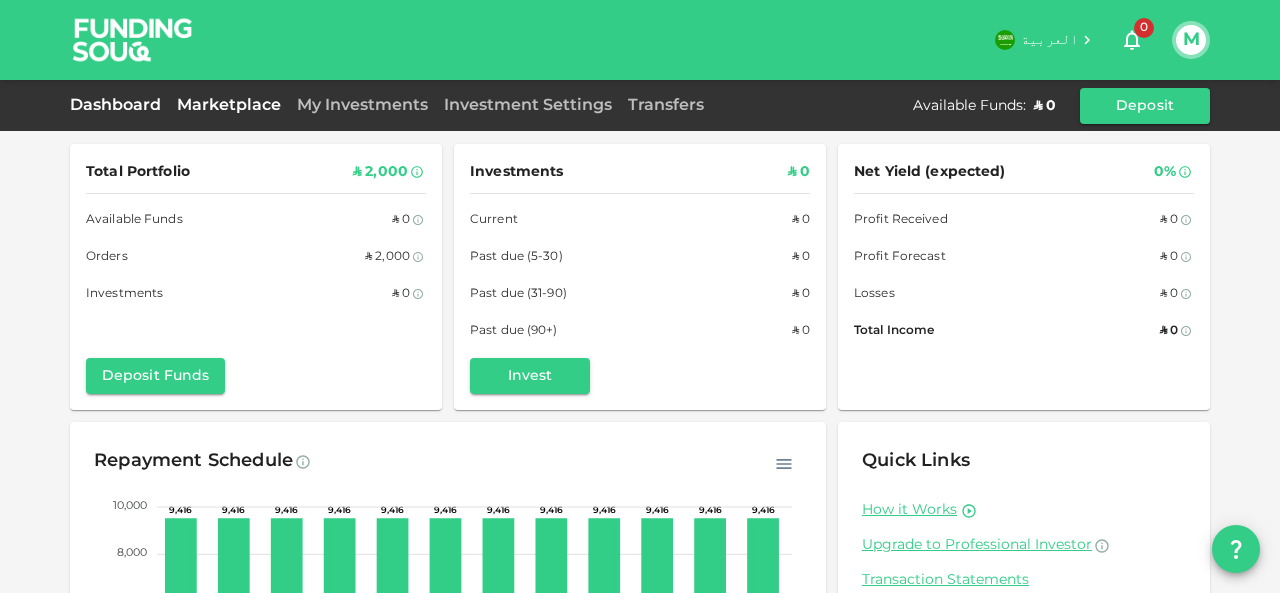 click on "Marketplace" at bounding box center (229, 105) 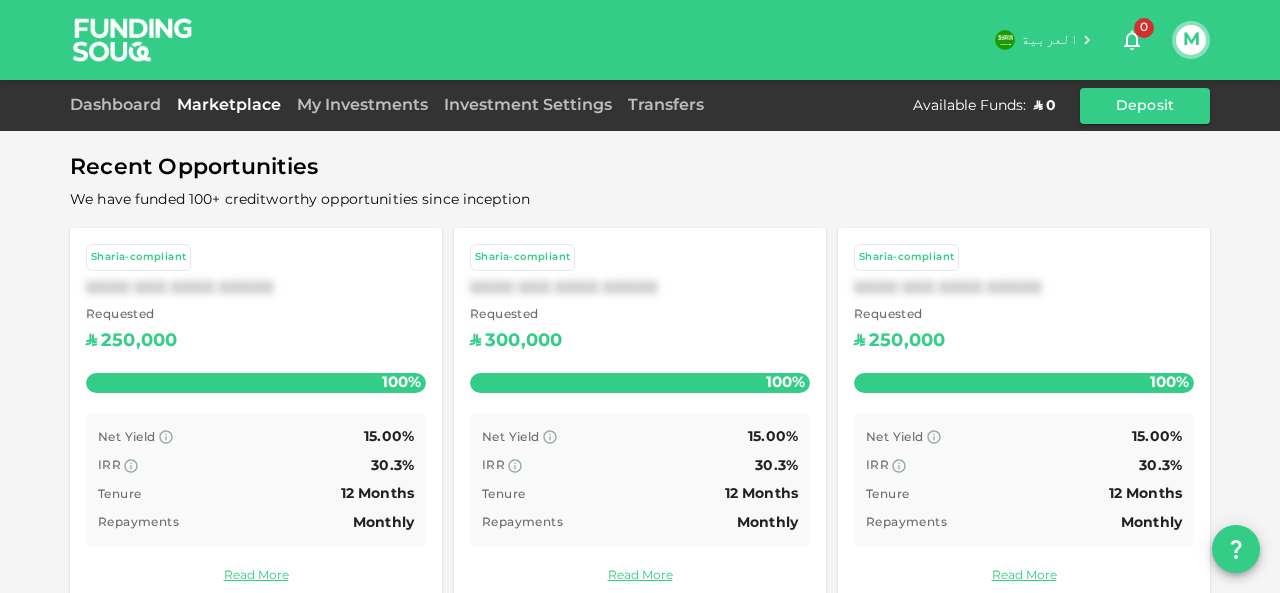 scroll, scrollTop: 725, scrollLeft: 0, axis: vertical 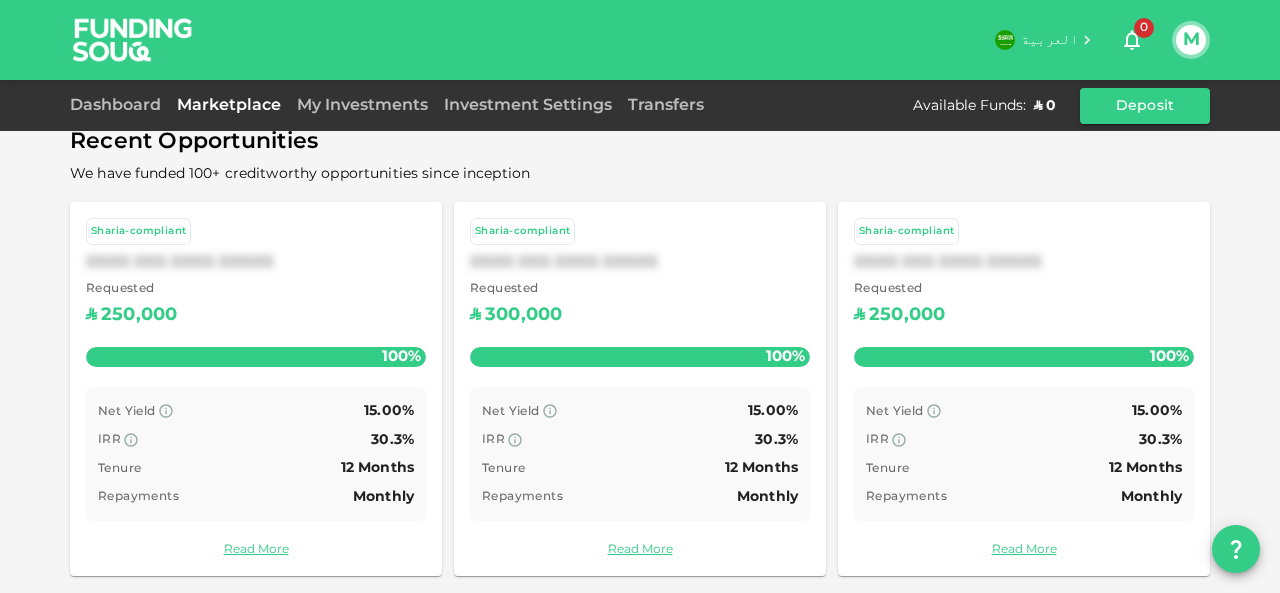 click on "Requested   ʢ [NUMBER]" at bounding box center (256, 305) 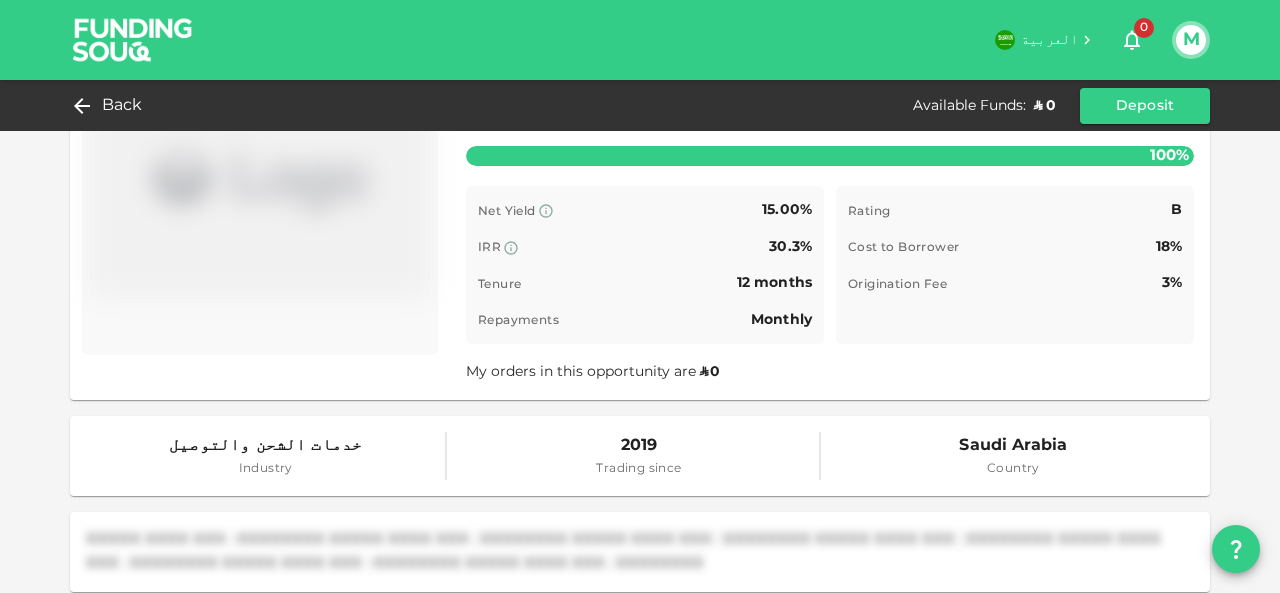 scroll, scrollTop: 0, scrollLeft: 0, axis: both 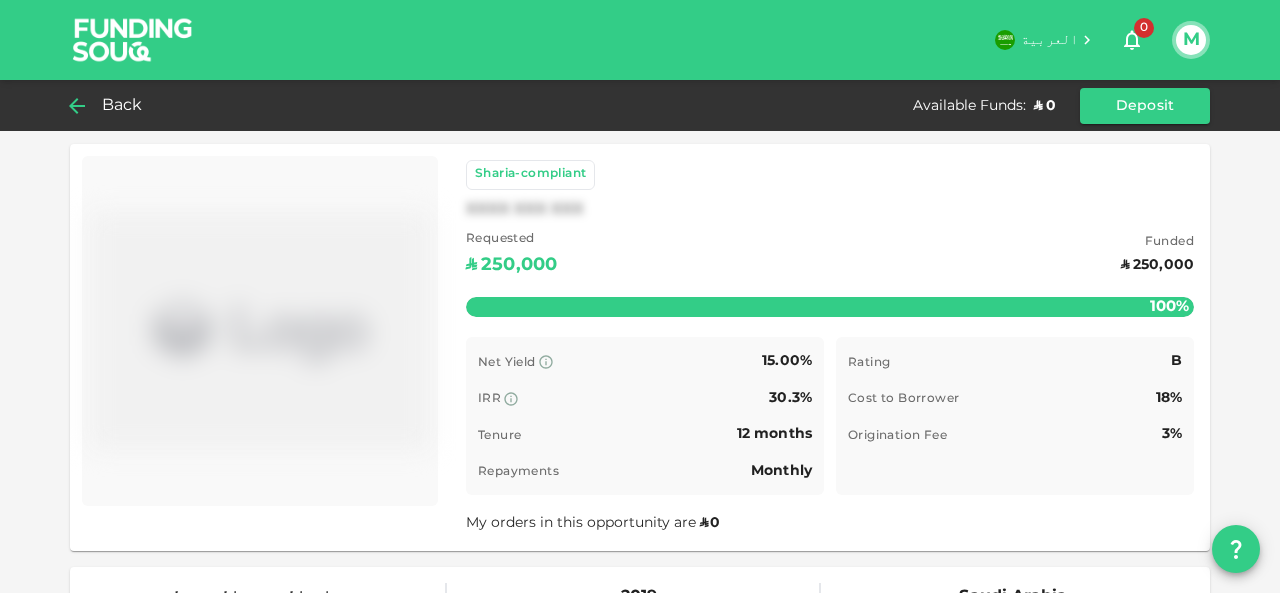 click 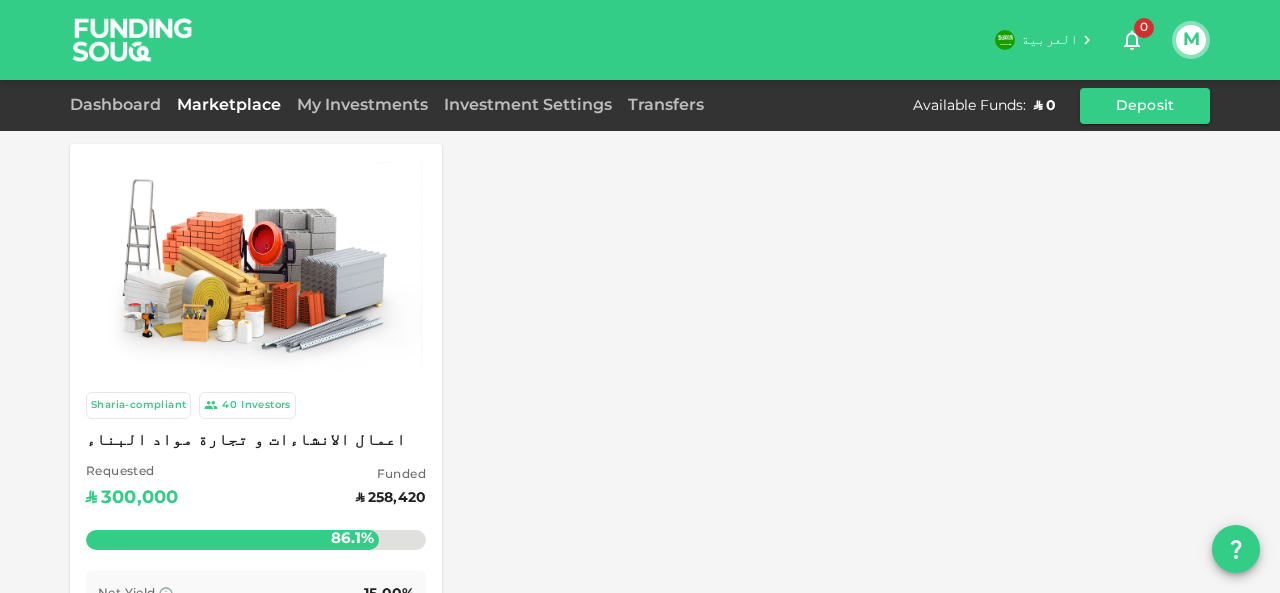 click at bounding box center (256, 266) 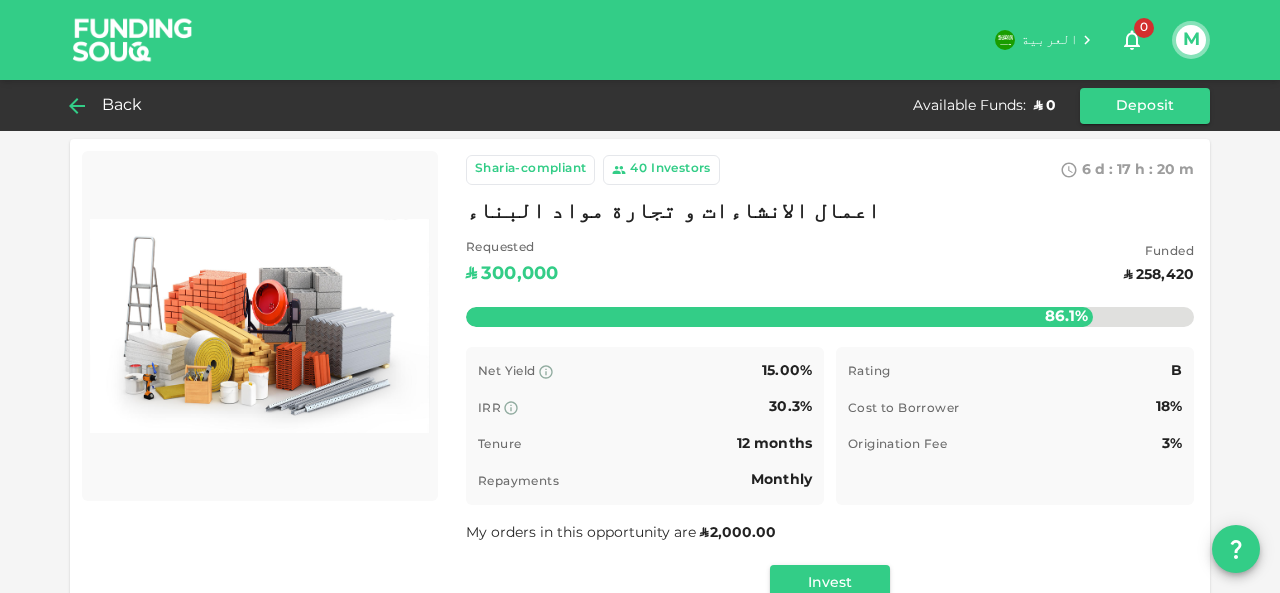 scroll, scrollTop: 0, scrollLeft: 0, axis: both 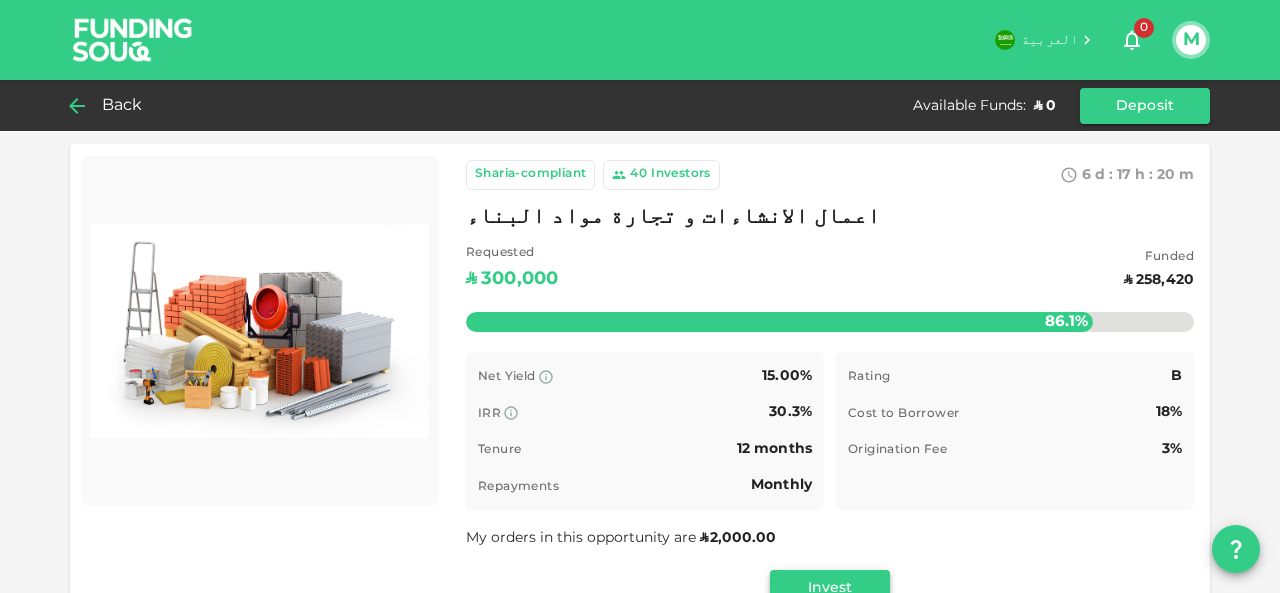 click on "Invest" at bounding box center [830, 588] 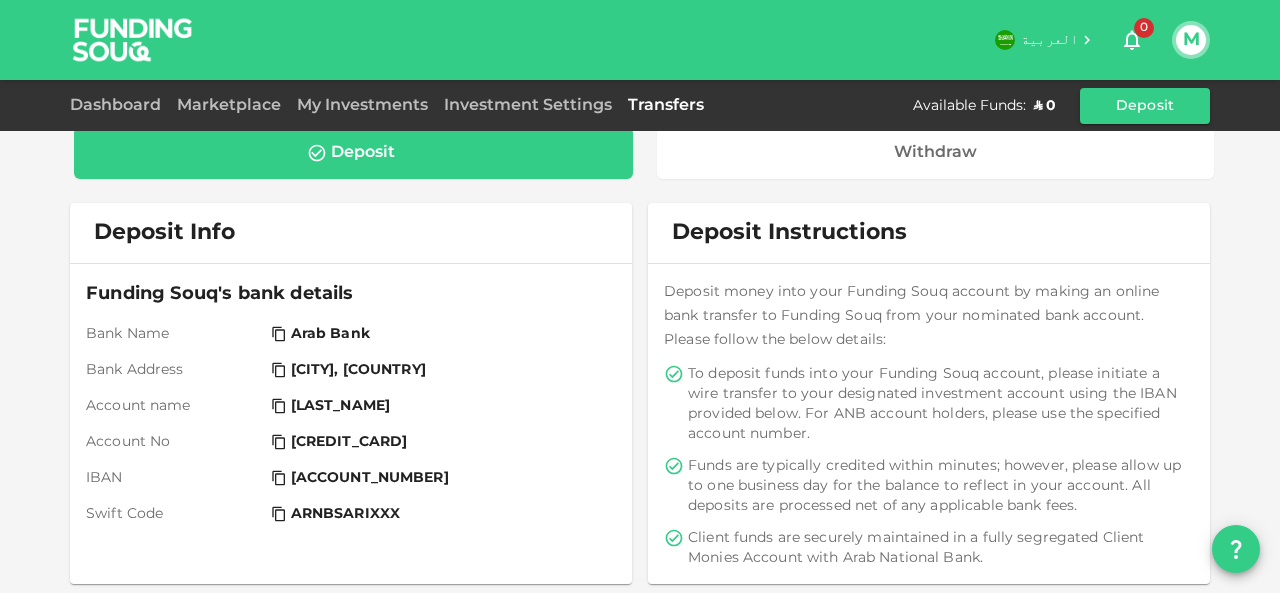 scroll, scrollTop: 0, scrollLeft: 0, axis: both 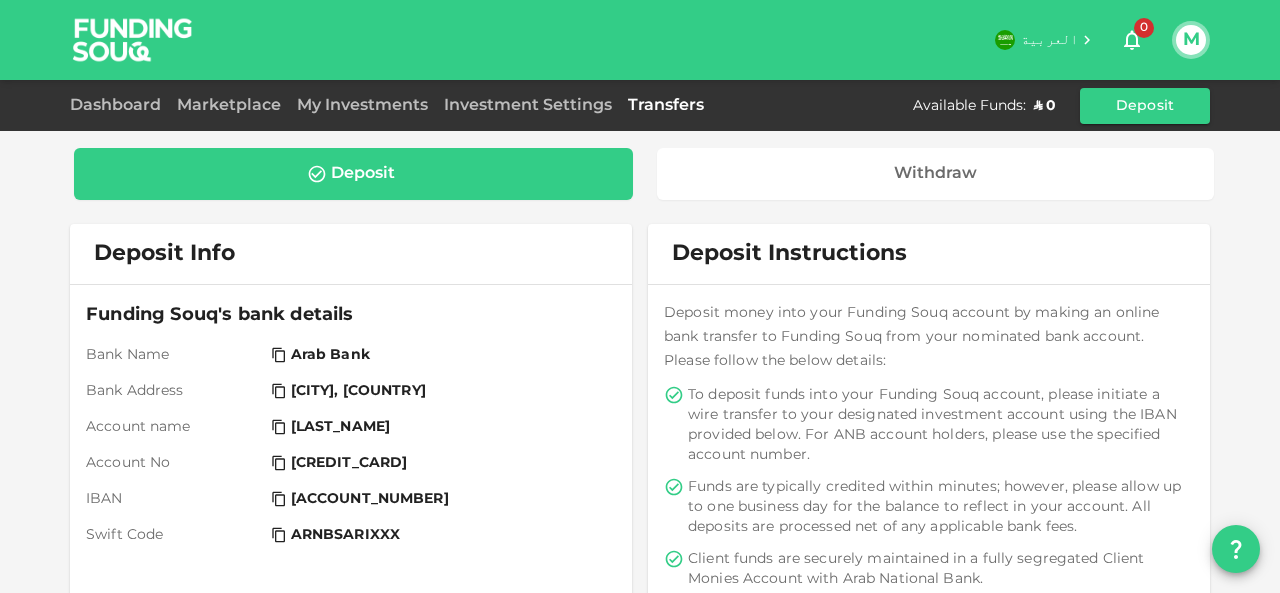 click on "Investment Settings" at bounding box center (528, 106) 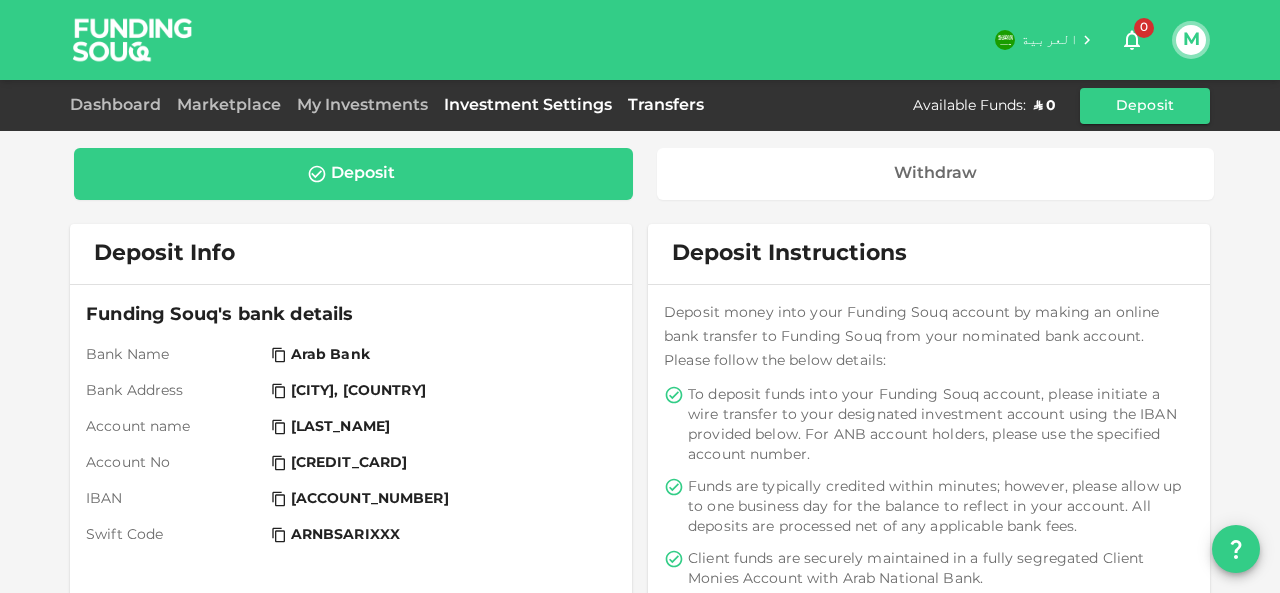 click on "Investment Settings" at bounding box center [528, 105] 